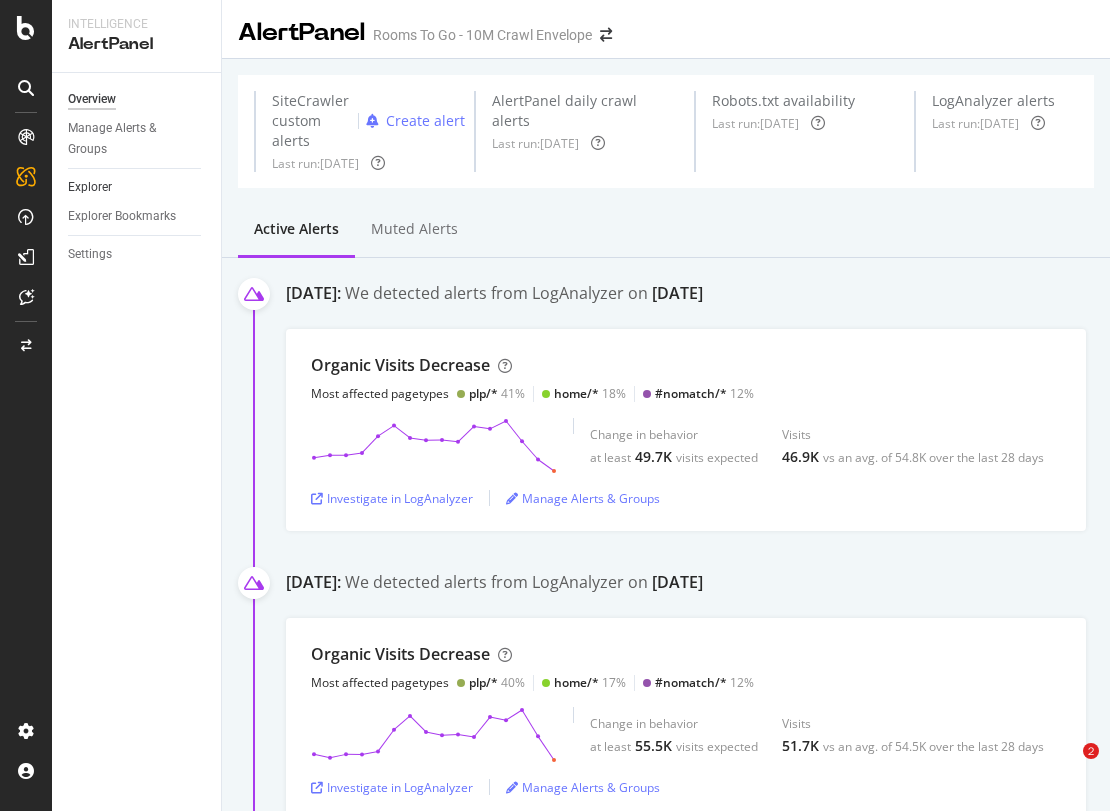 scroll, scrollTop: 0, scrollLeft: 0, axis: both 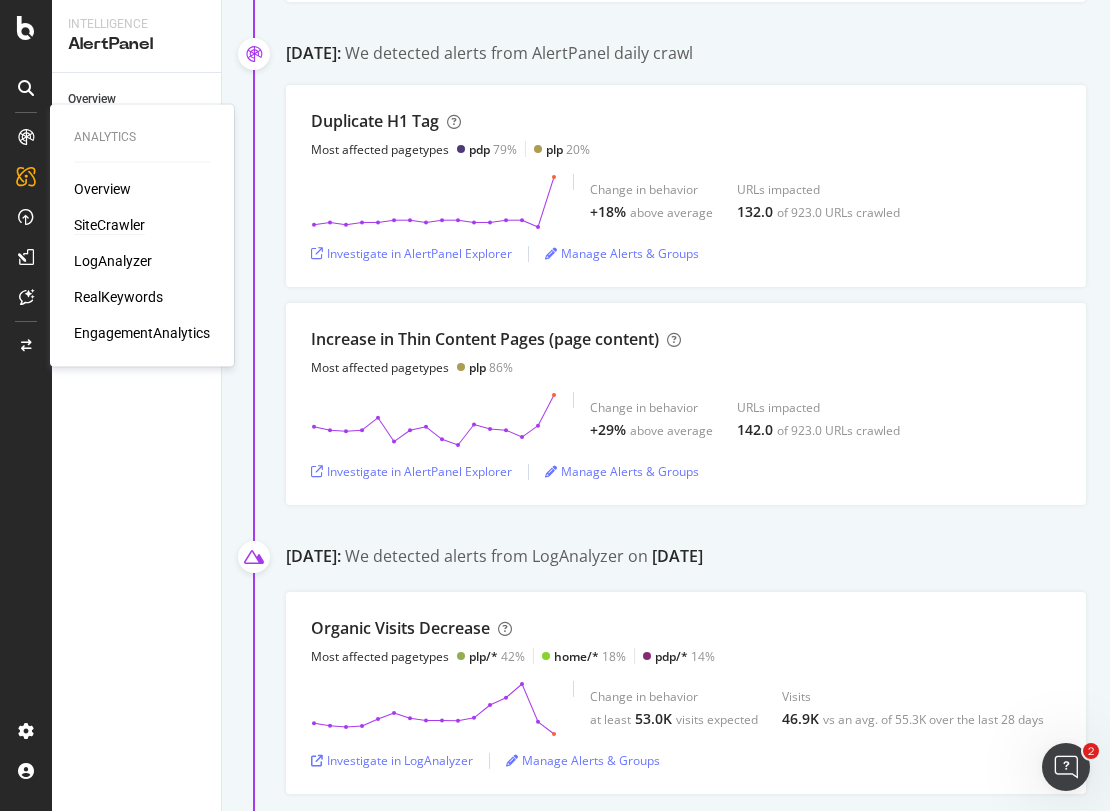 click on "SiteCrawler" at bounding box center (109, 225) 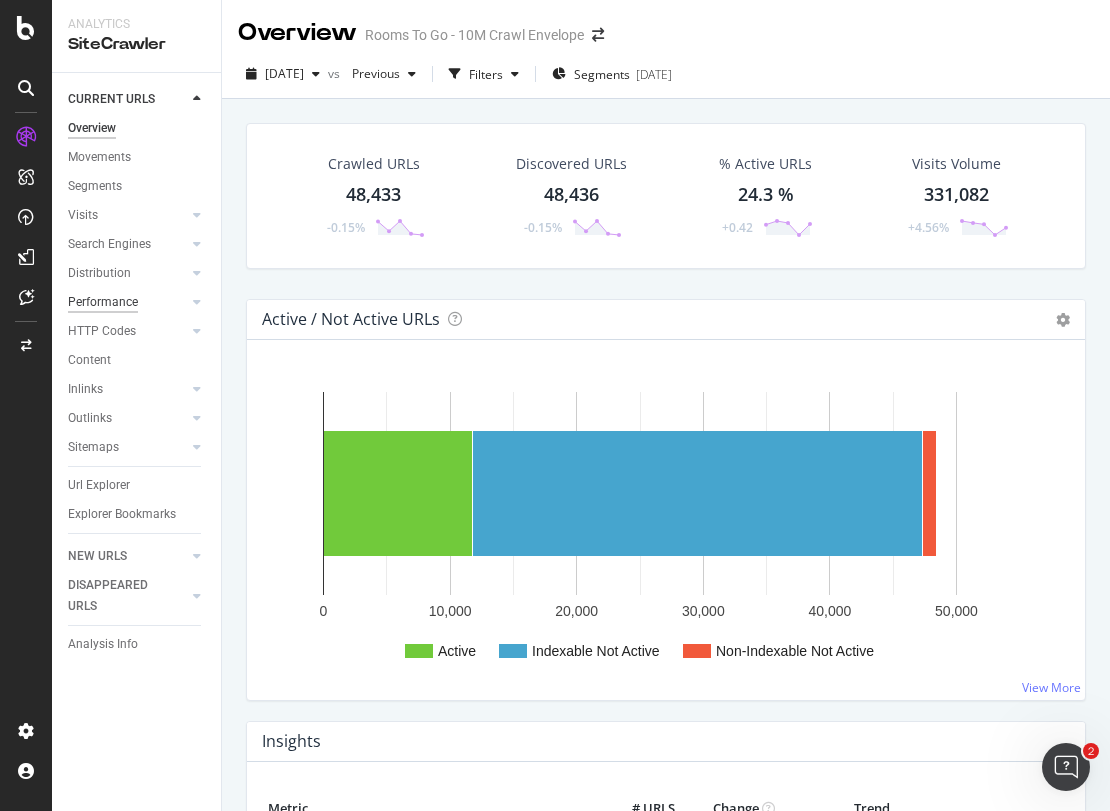 click on "Performance" at bounding box center [103, 302] 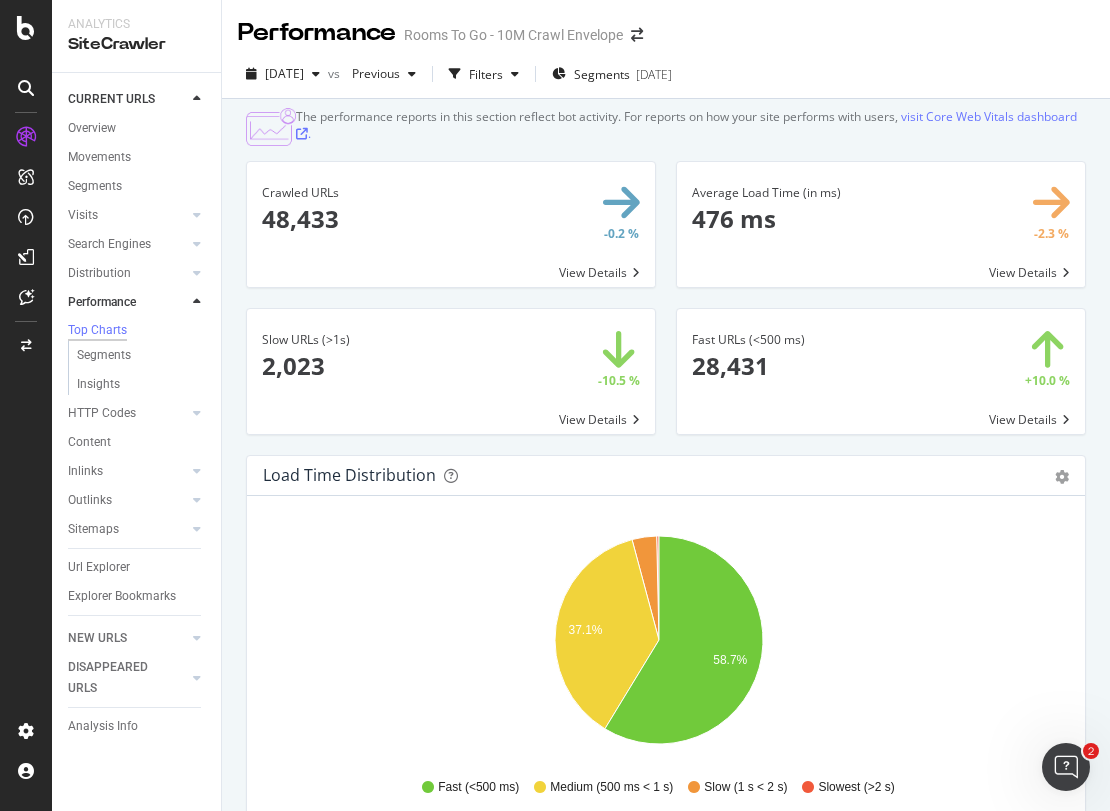 click on "visit Core Web Vitals dashboard   ." at bounding box center [686, 125] 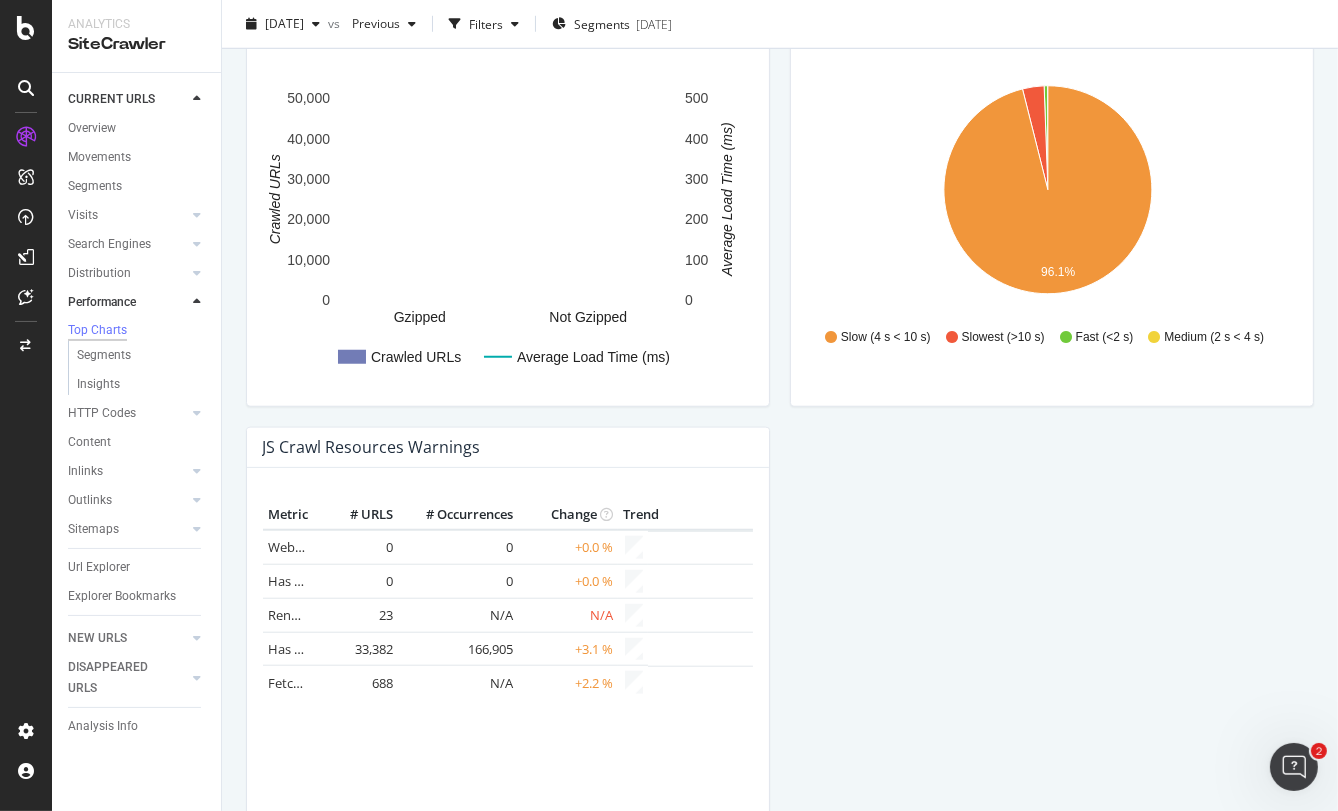 scroll, scrollTop: 1609, scrollLeft: 0, axis: vertical 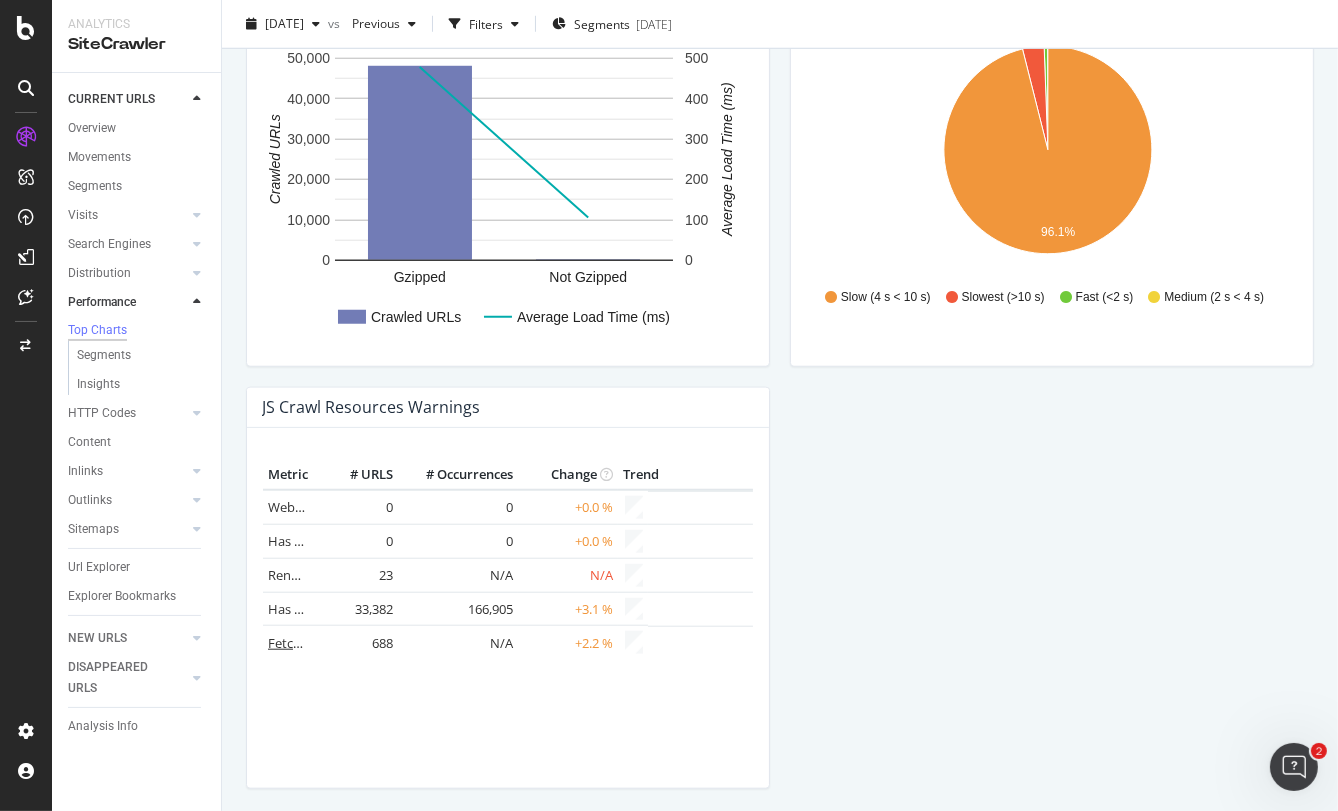 click on "Fetched bytes > 5,000 KB" at bounding box center (341, 643) 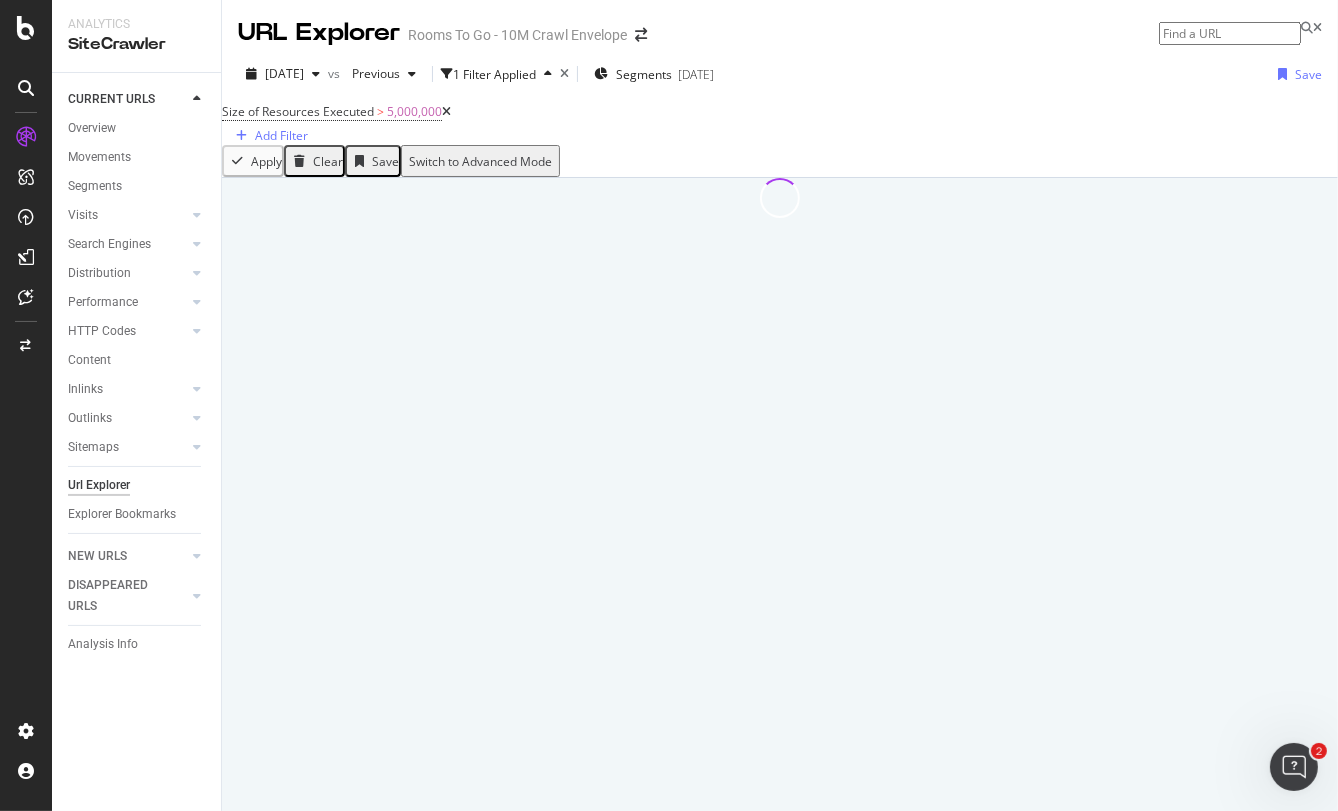 scroll, scrollTop: 0, scrollLeft: 0, axis: both 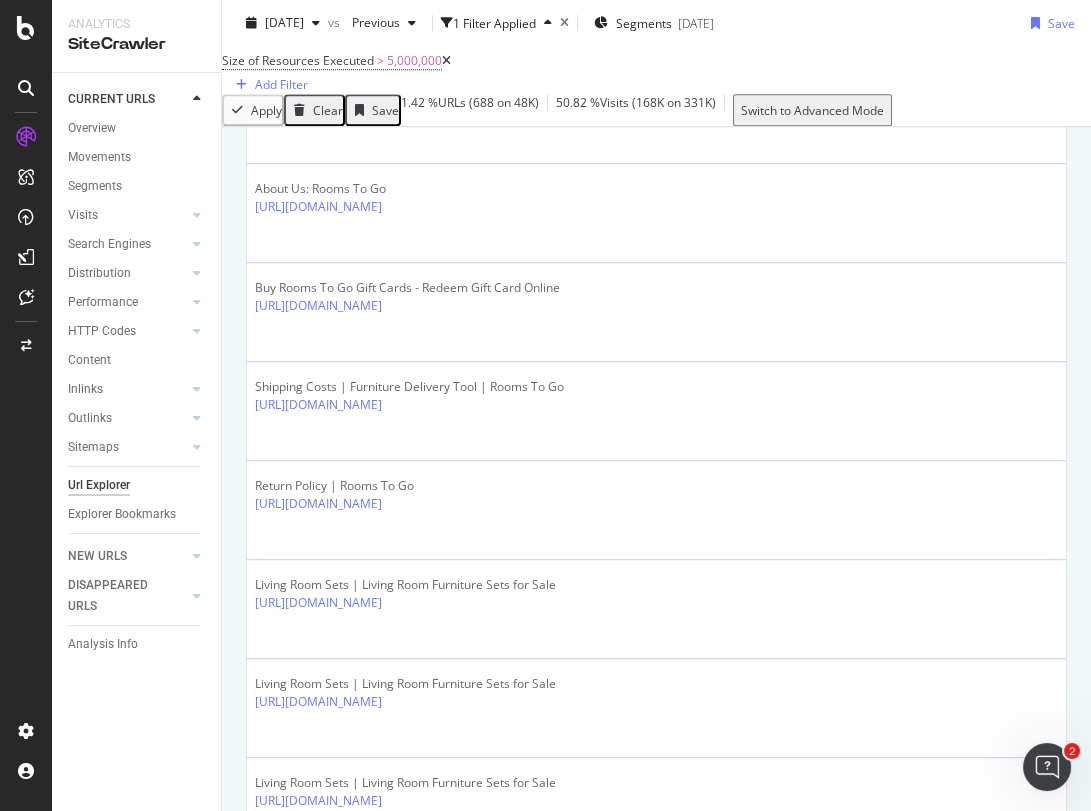 click on "How to Finance Furniture for New Homeowners | Rooms To Go" at bounding box center (430, 1575) 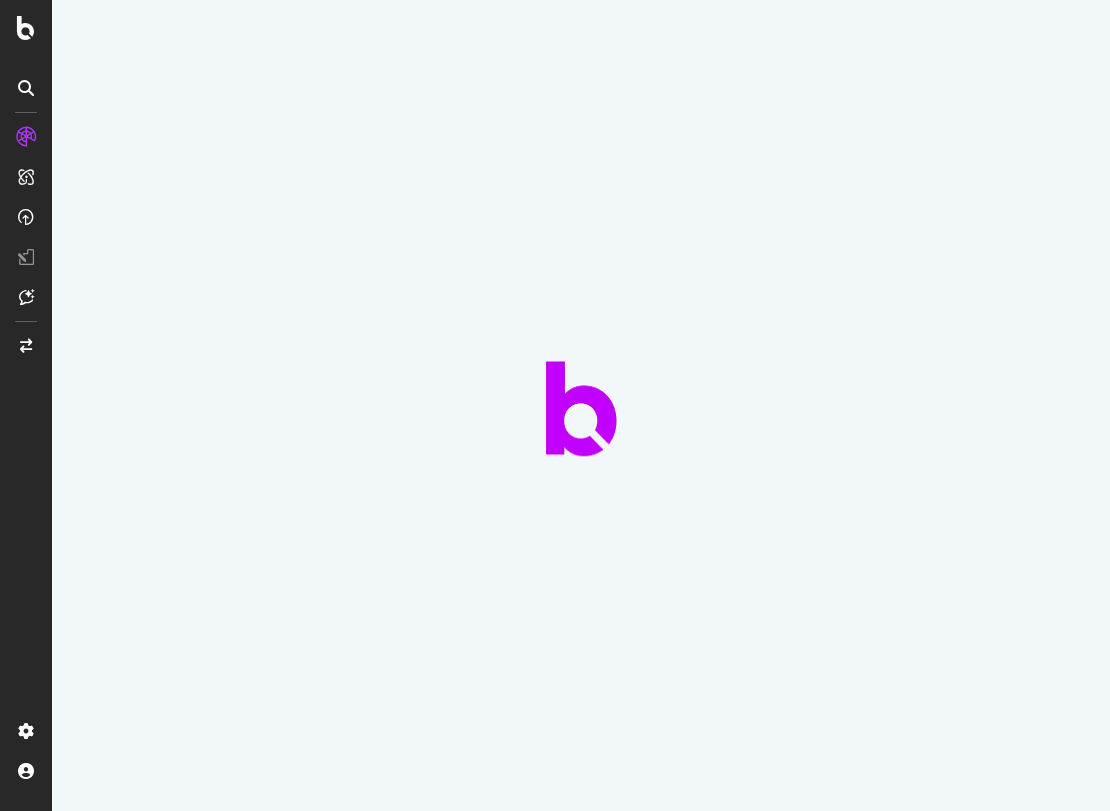 scroll, scrollTop: 0, scrollLeft: 0, axis: both 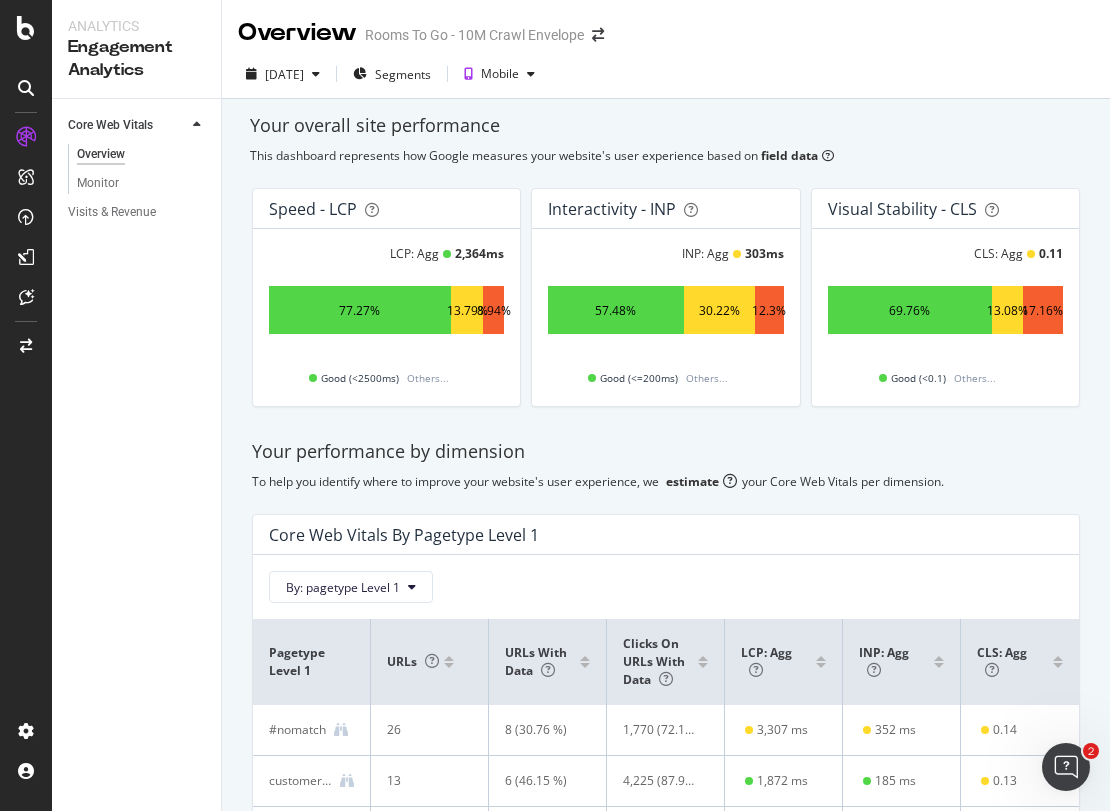 click on "Core Web Vitals By pagetype Level 1" at bounding box center (666, 535) 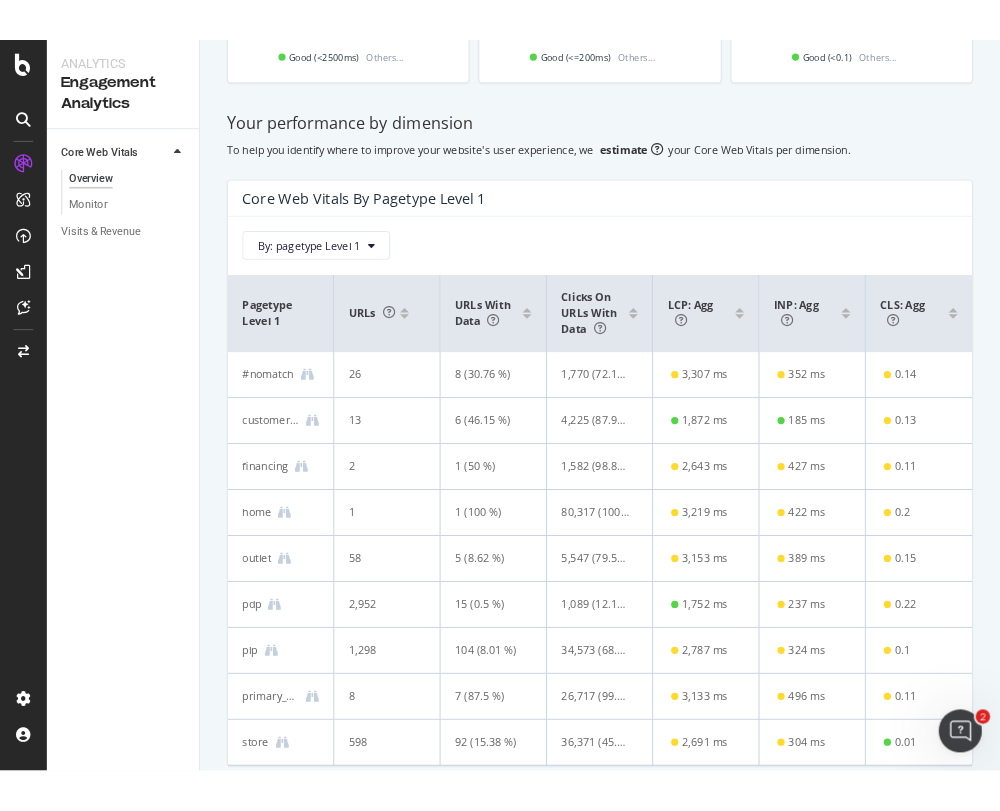 scroll, scrollTop: 363, scrollLeft: 0, axis: vertical 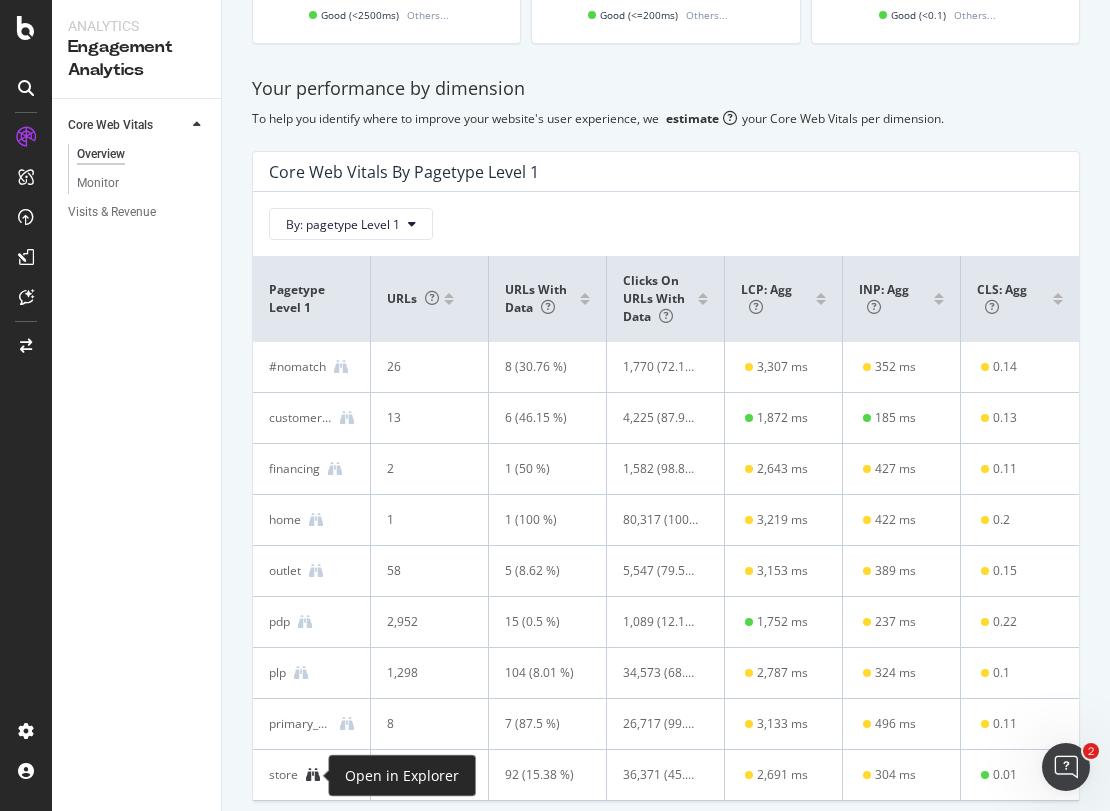 click at bounding box center (313, 775) 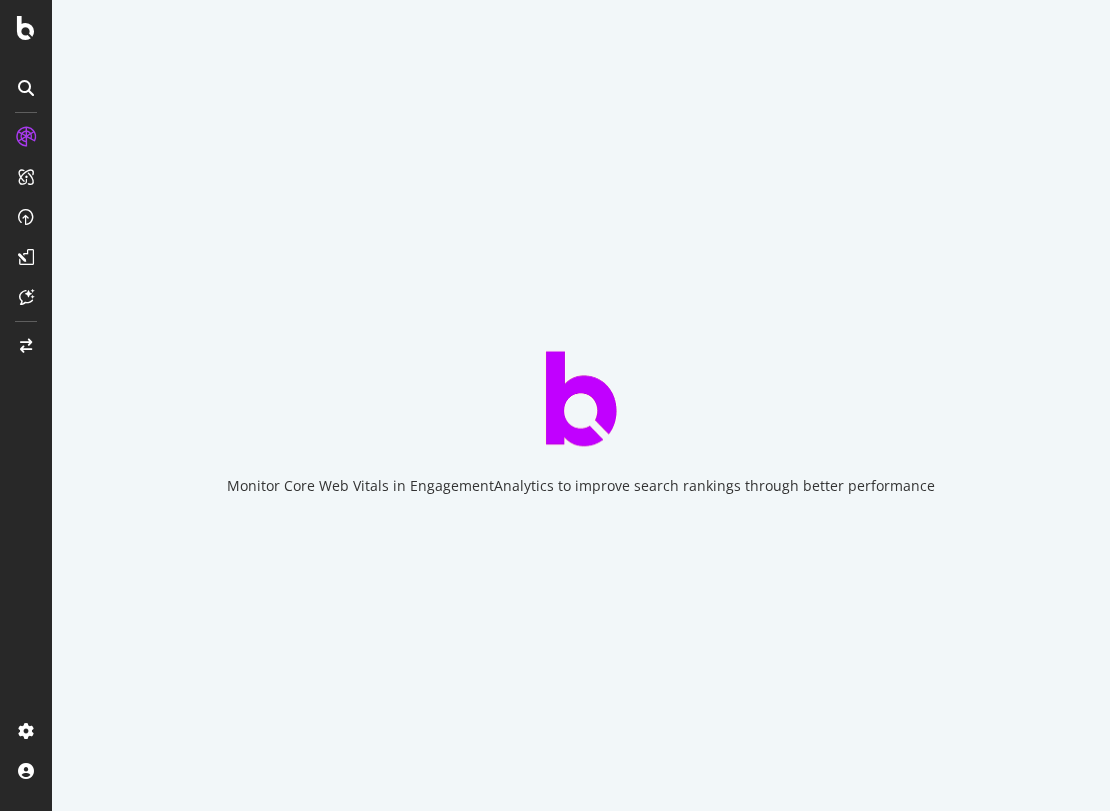 scroll, scrollTop: 0, scrollLeft: 0, axis: both 